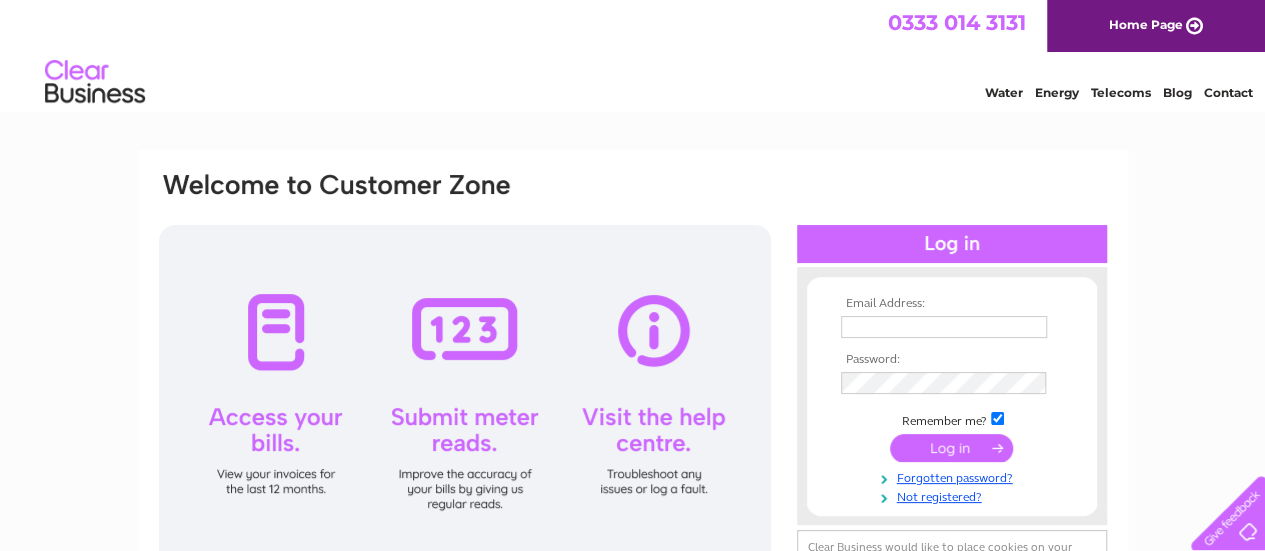 scroll, scrollTop: 0, scrollLeft: 0, axis: both 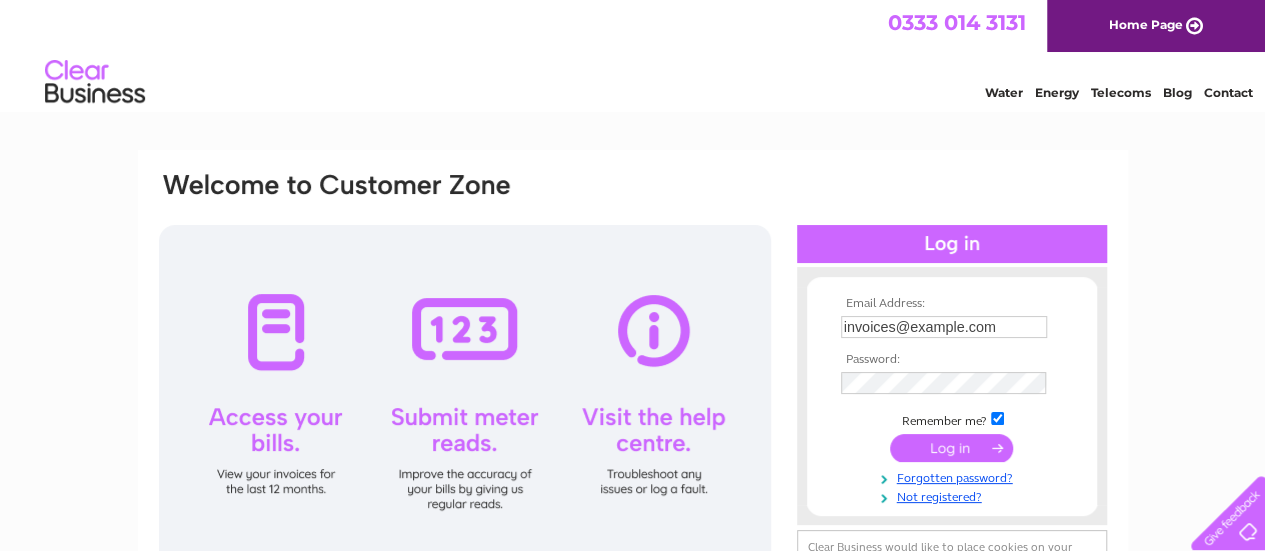click on "[EMAIL]" at bounding box center [944, 327] 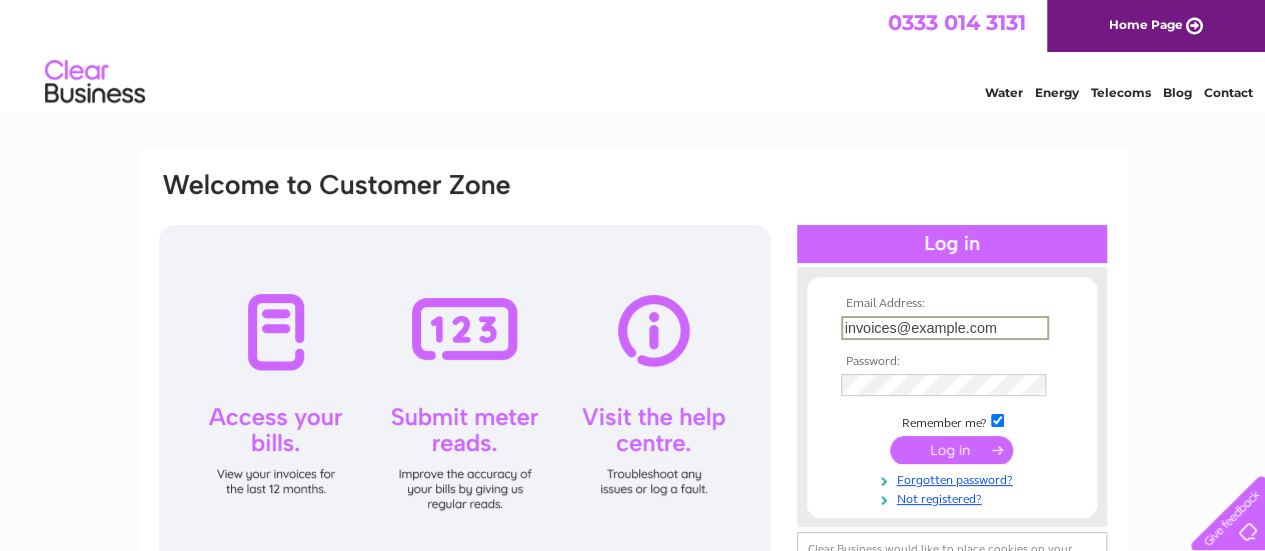 drag, startPoint x: 1014, startPoint y: 320, endPoint x: 811, endPoint y: 327, distance: 203.12065 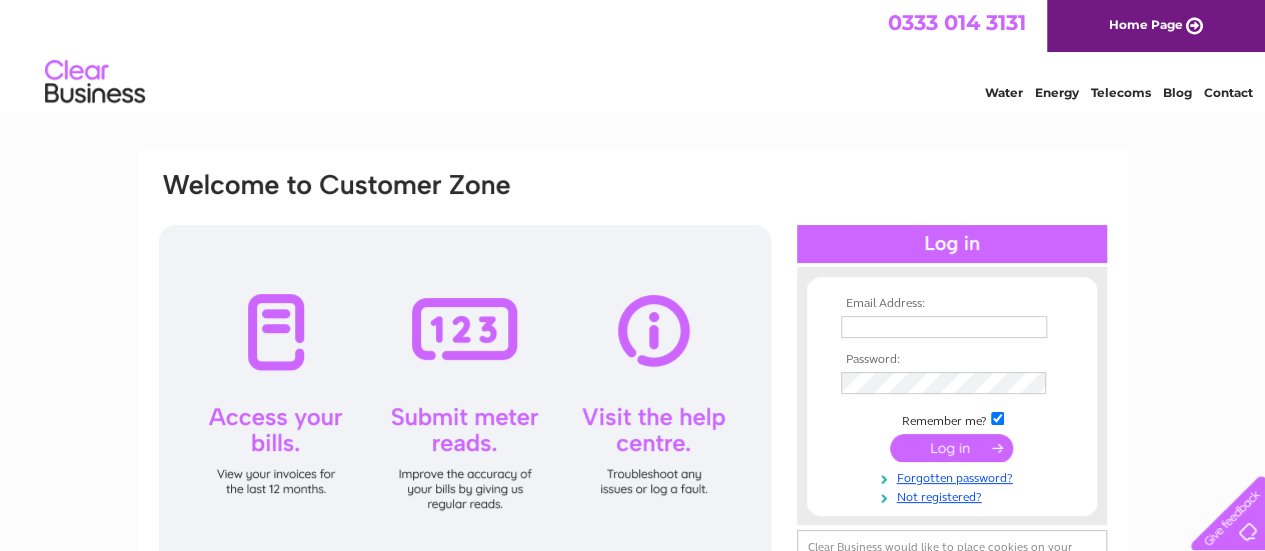 scroll, scrollTop: 0, scrollLeft: 0, axis: both 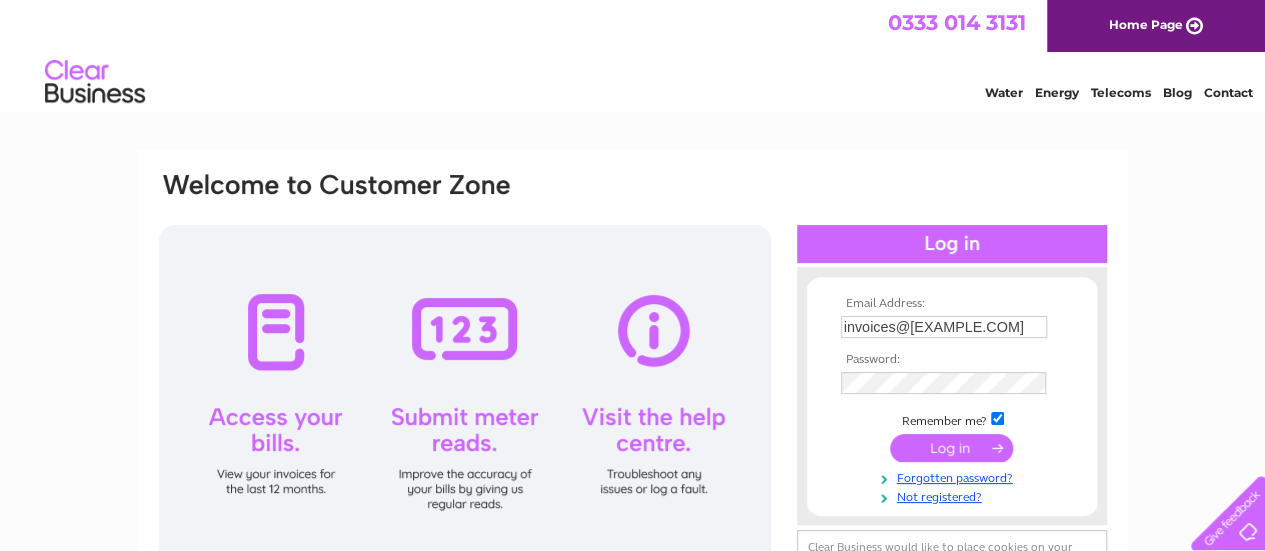 click at bounding box center (951, 448) 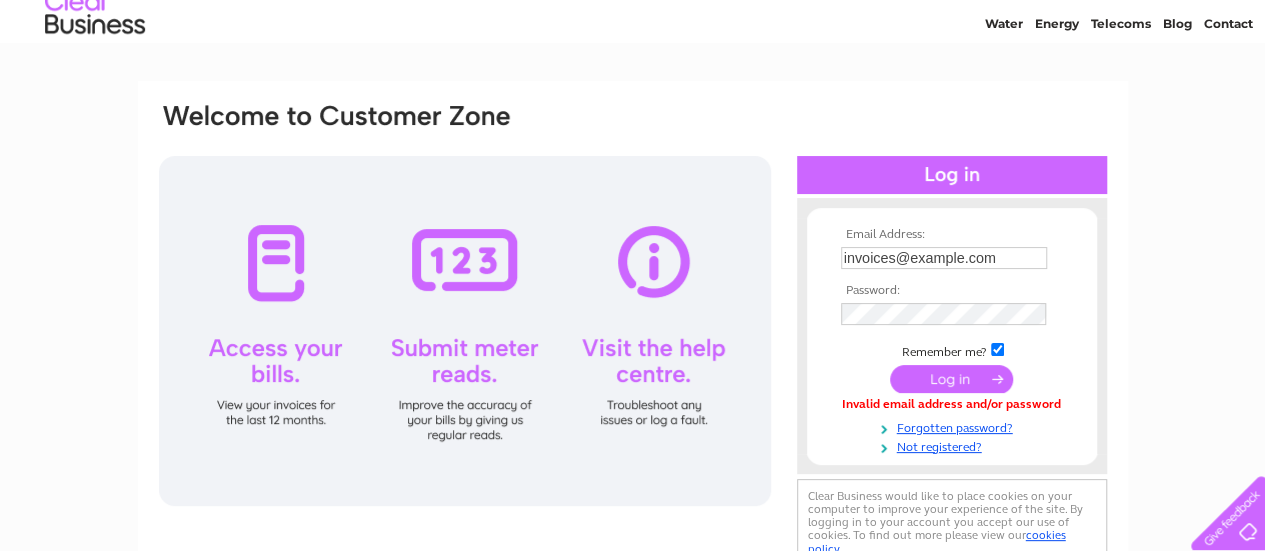 scroll, scrollTop: 100, scrollLeft: 0, axis: vertical 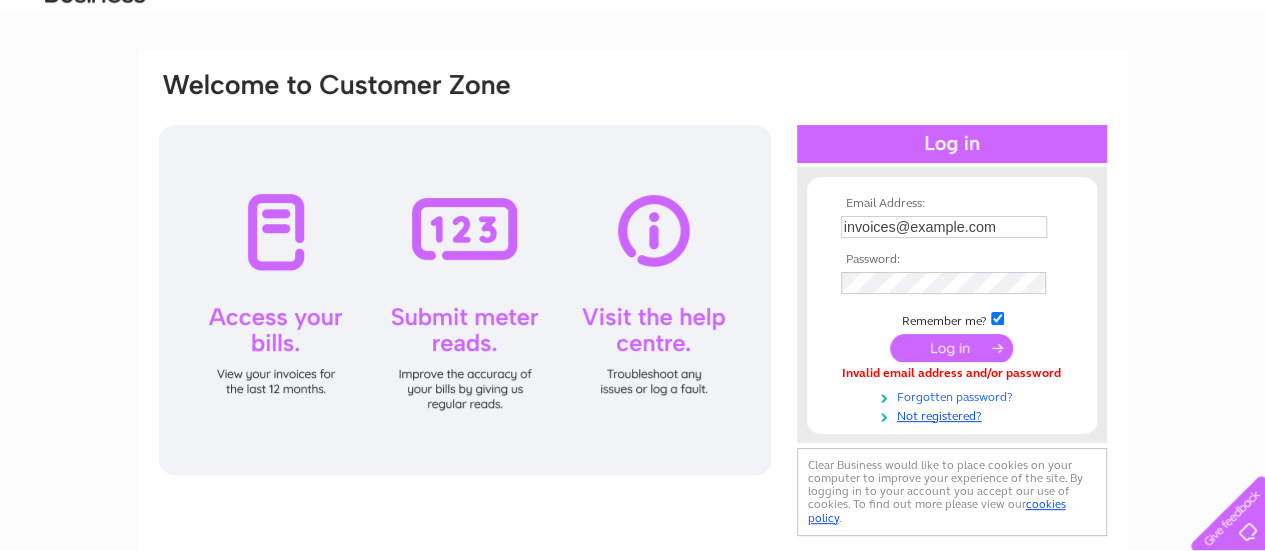 click on "Forgotten password?" at bounding box center (954, 395) 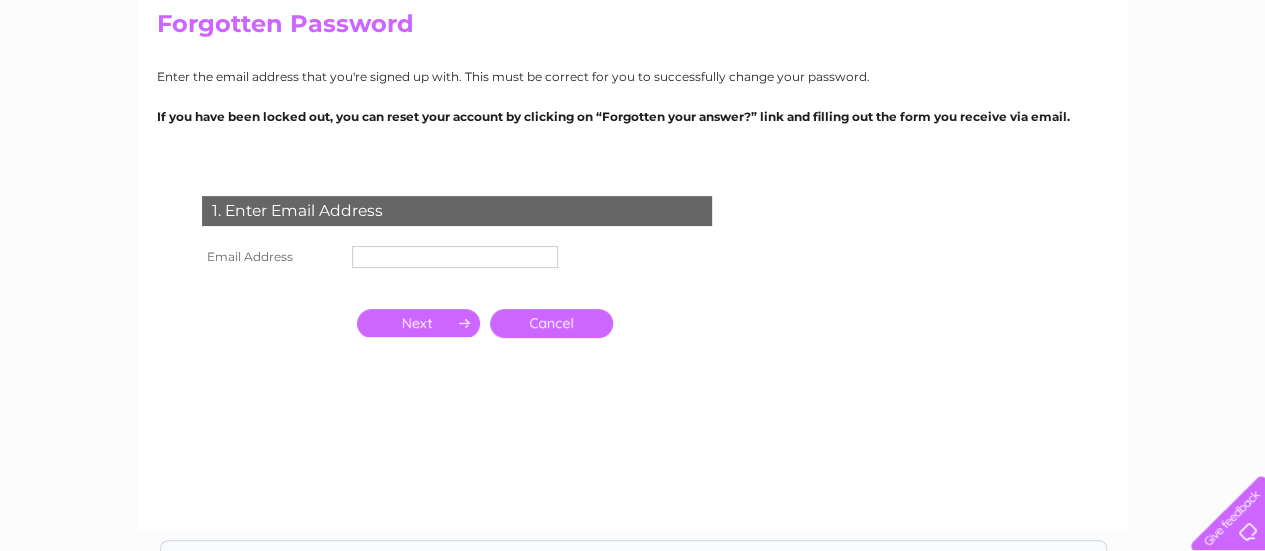 scroll, scrollTop: 200, scrollLeft: 0, axis: vertical 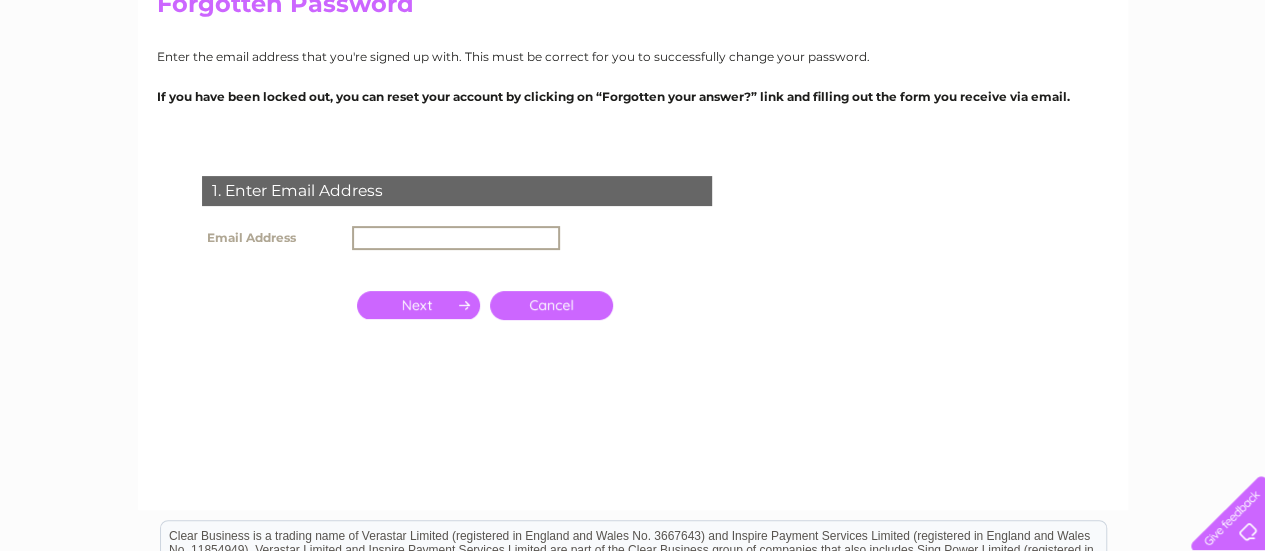 click at bounding box center (456, 238) 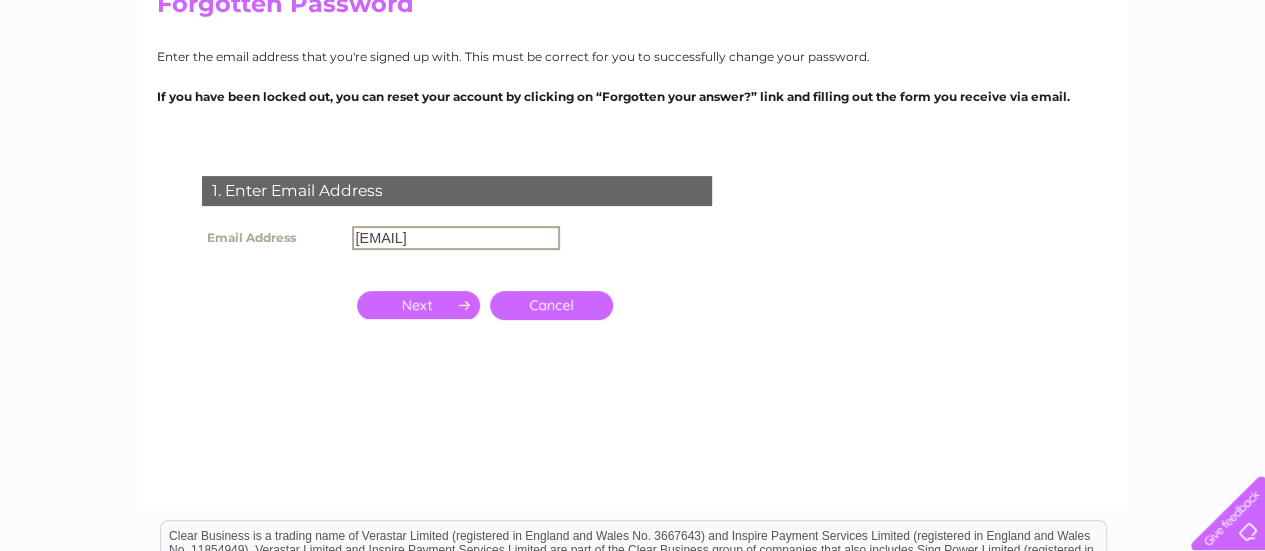 click at bounding box center [418, 305] 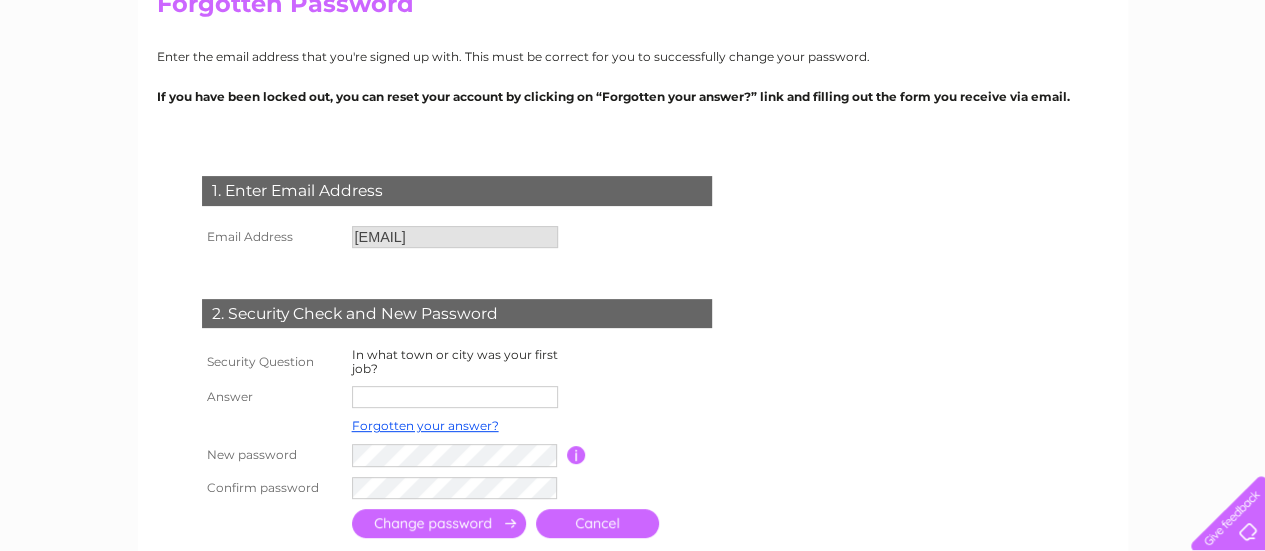 scroll, scrollTop: 300, scrollLeft: 0, axis: vertical 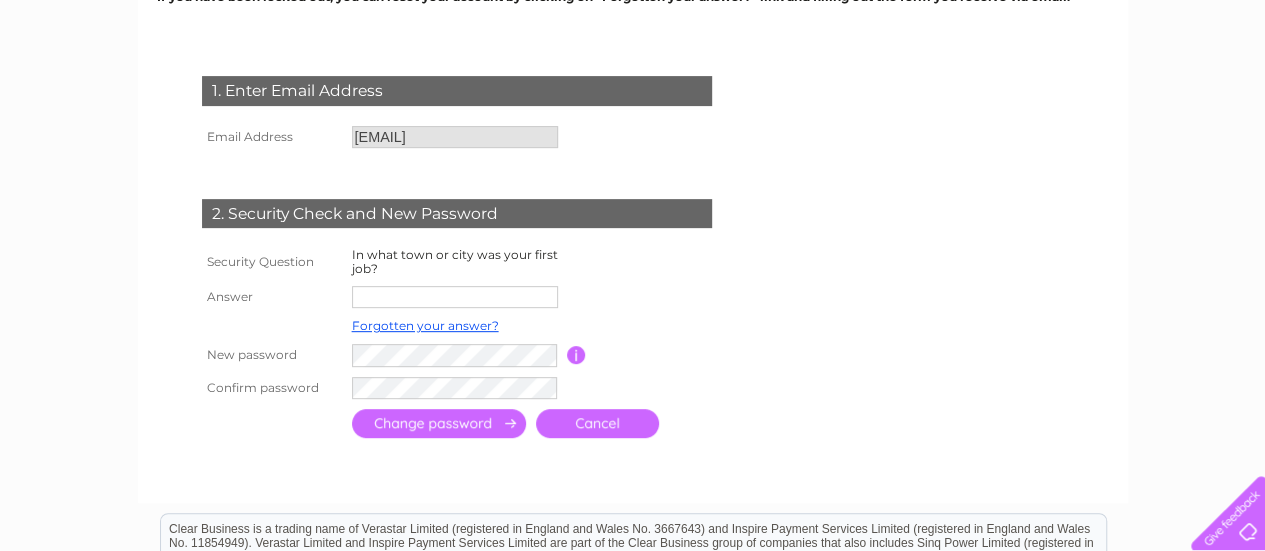 click at bounding box center [455, 297] 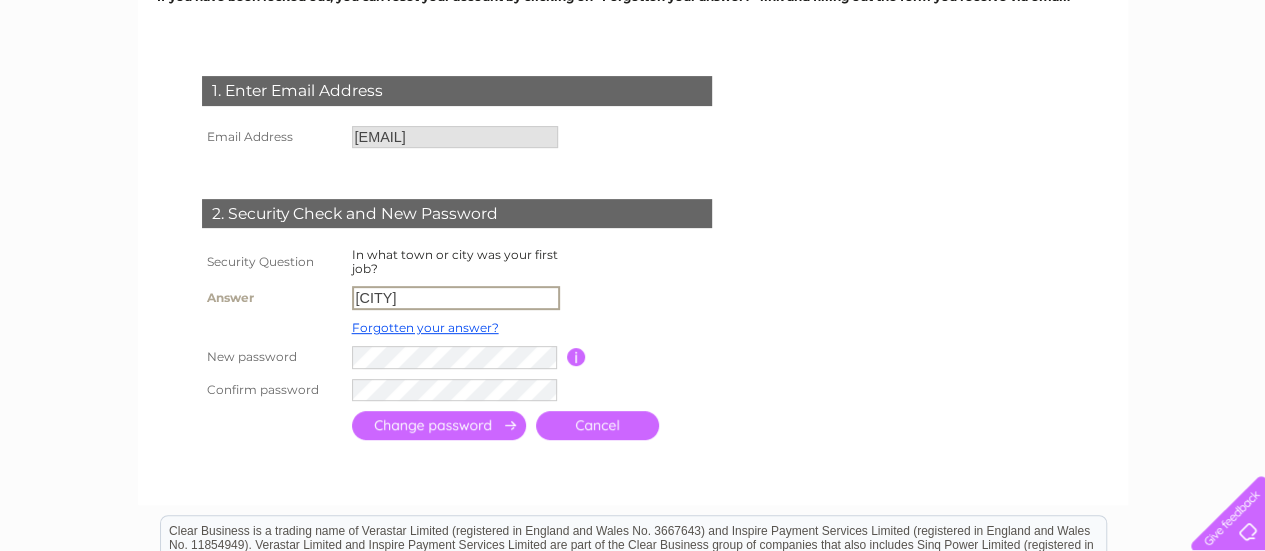 type on "G" 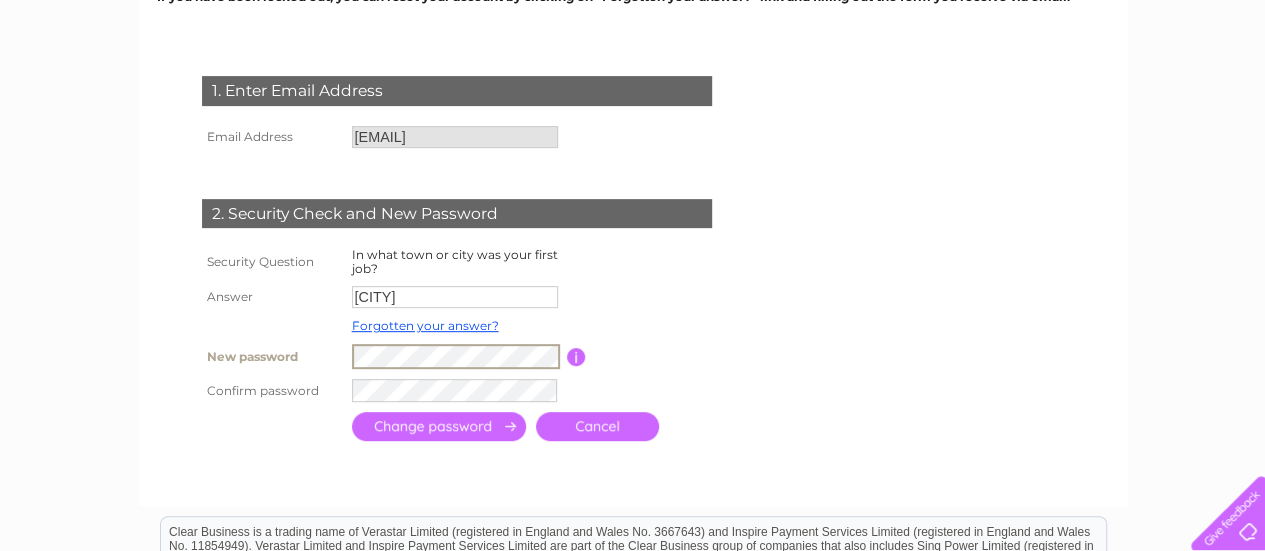 click at bounding box center (576, 357) 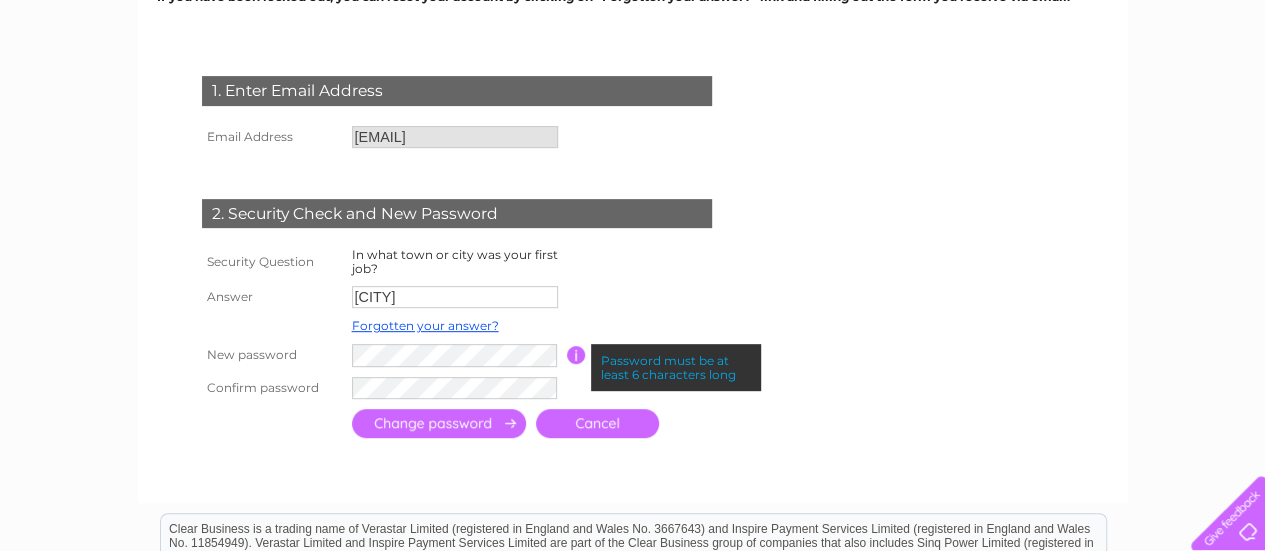 click at bounding box center [576, 355] 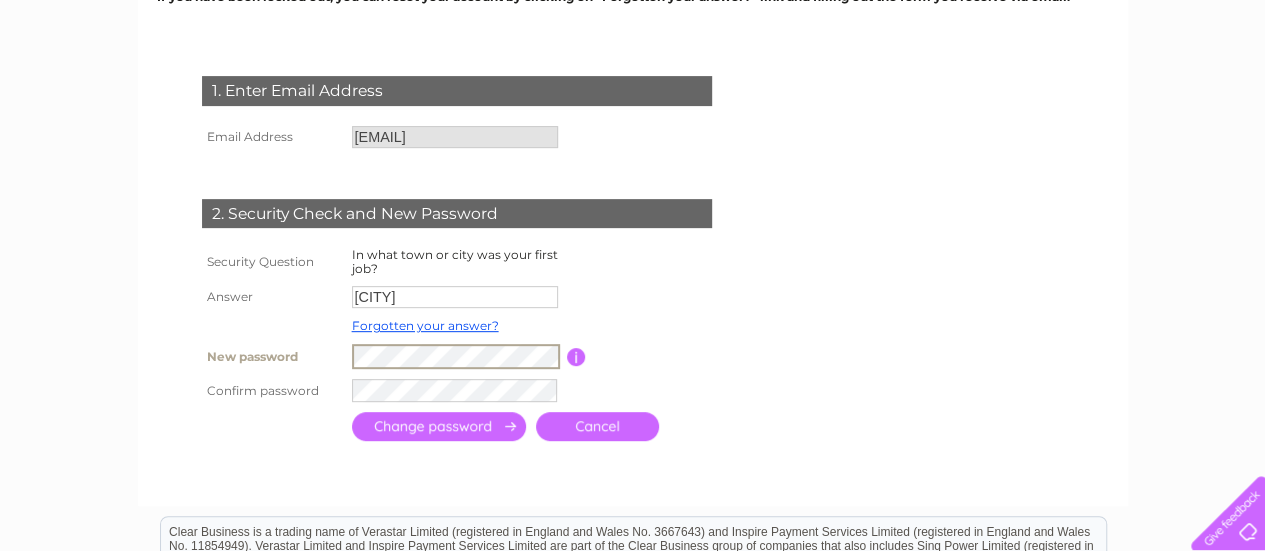 click on "New password
Password must be at least 6 characters long" at bounding box center [481, 356] 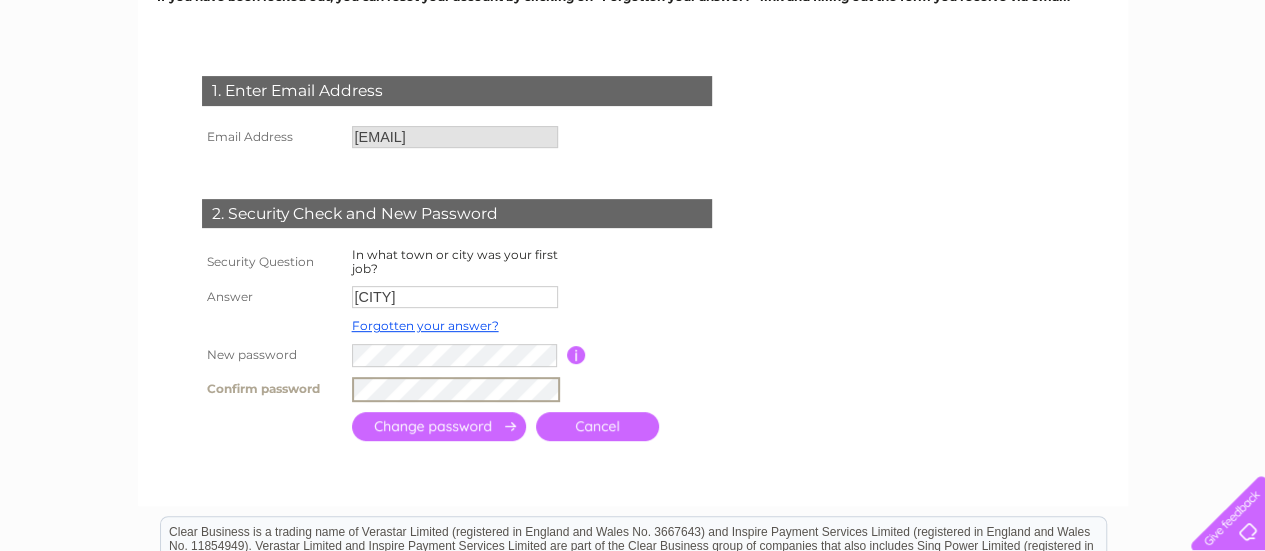 click at bounding box center [439, 426] 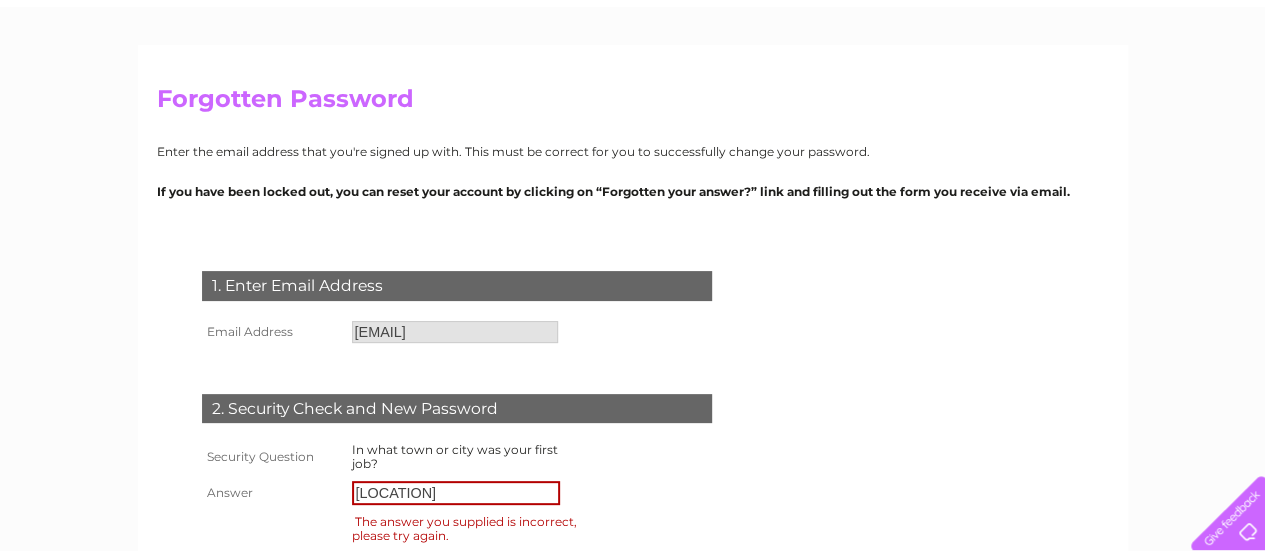 scroll, scrollTop: 300, scrollLeft: 0, axis: vertical 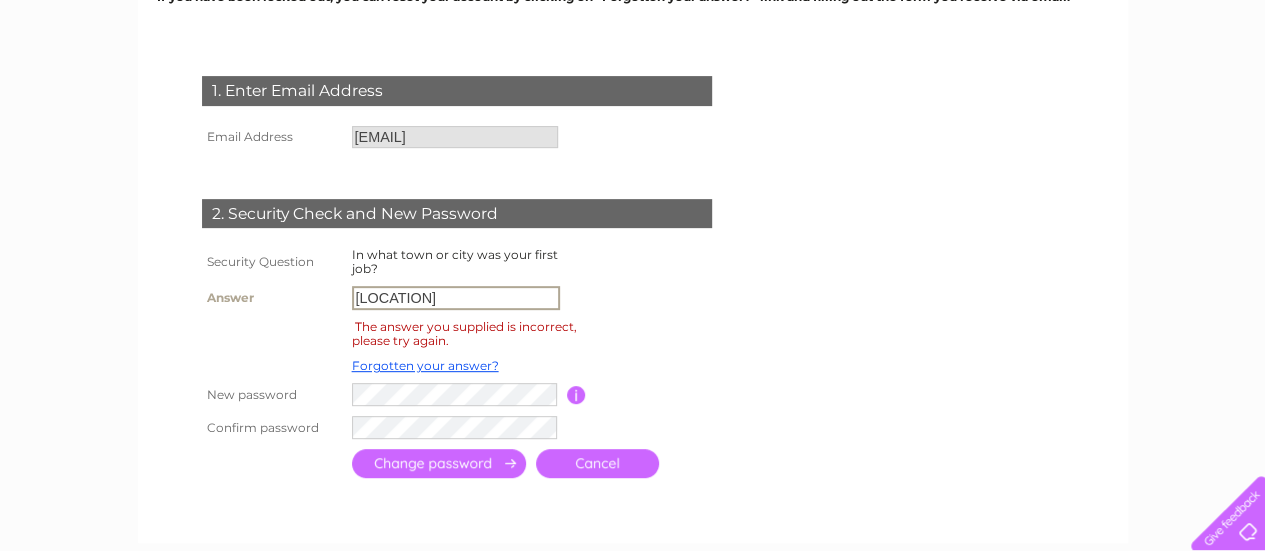 drag, startPoint x: 461, startPoint y: 297, endPoint x: 255, endPoint y: 301, distance: 206.03883 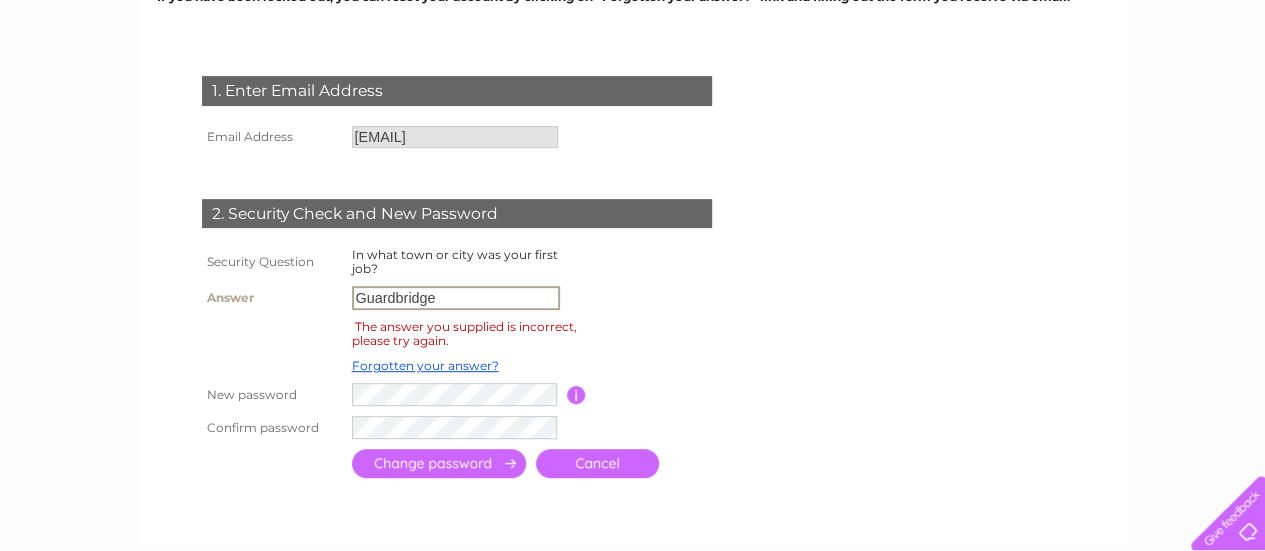 type on "Guardbridge" 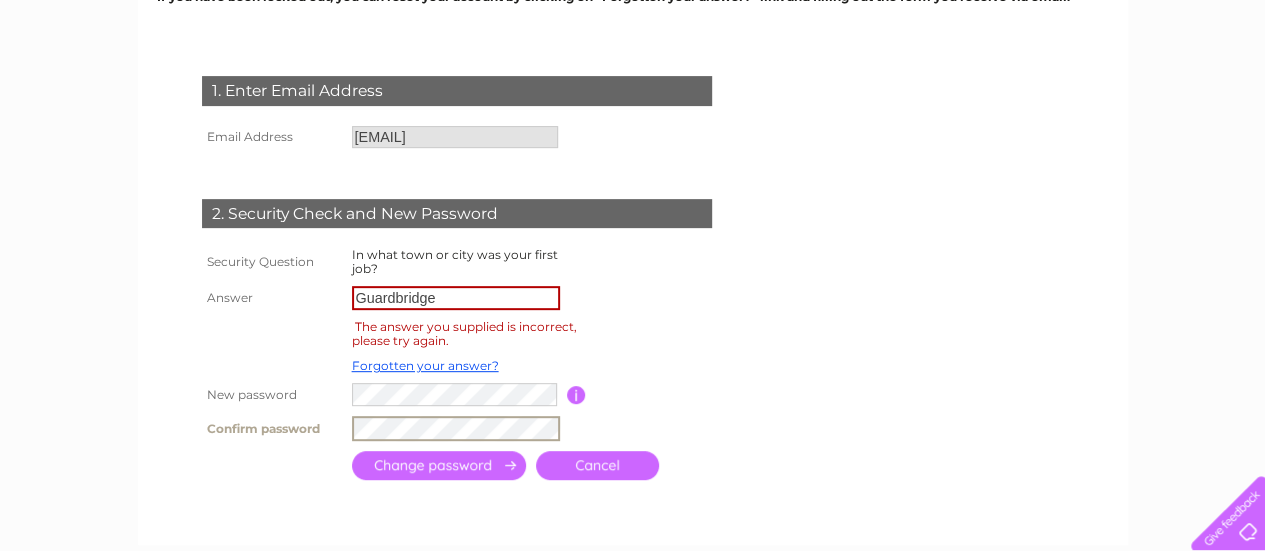 click at bounding box center [439, 465] 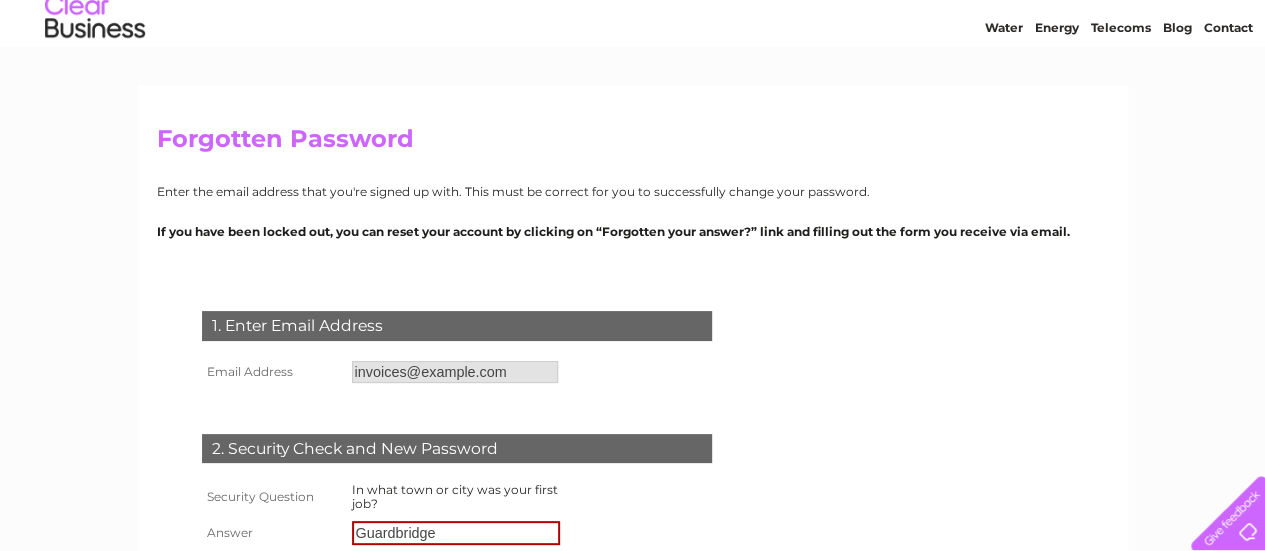 scroll, scrollTop: 400, scrollLeft: 0, axis: vertical 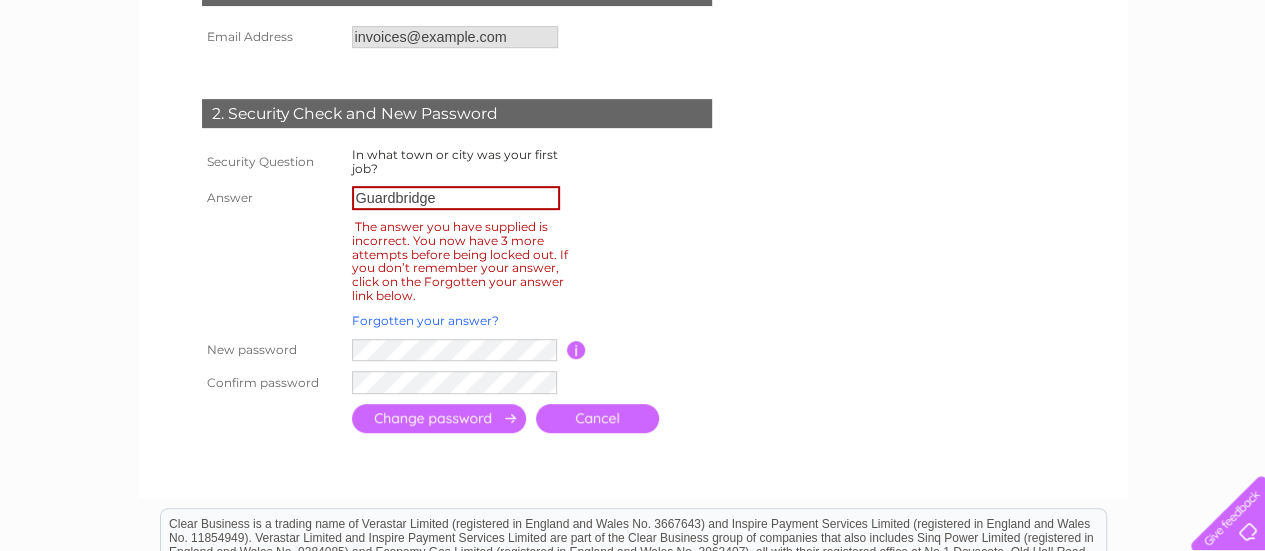 click on "Forgotten your answer?" at bounding box center (425, 320) 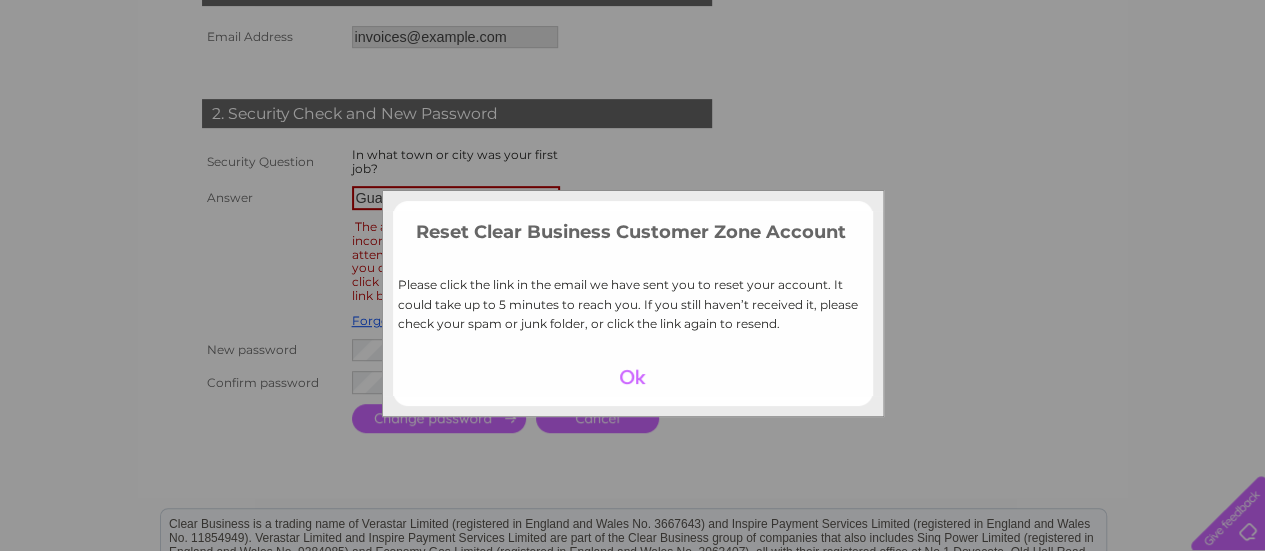 click at bounding box center (632, 377) 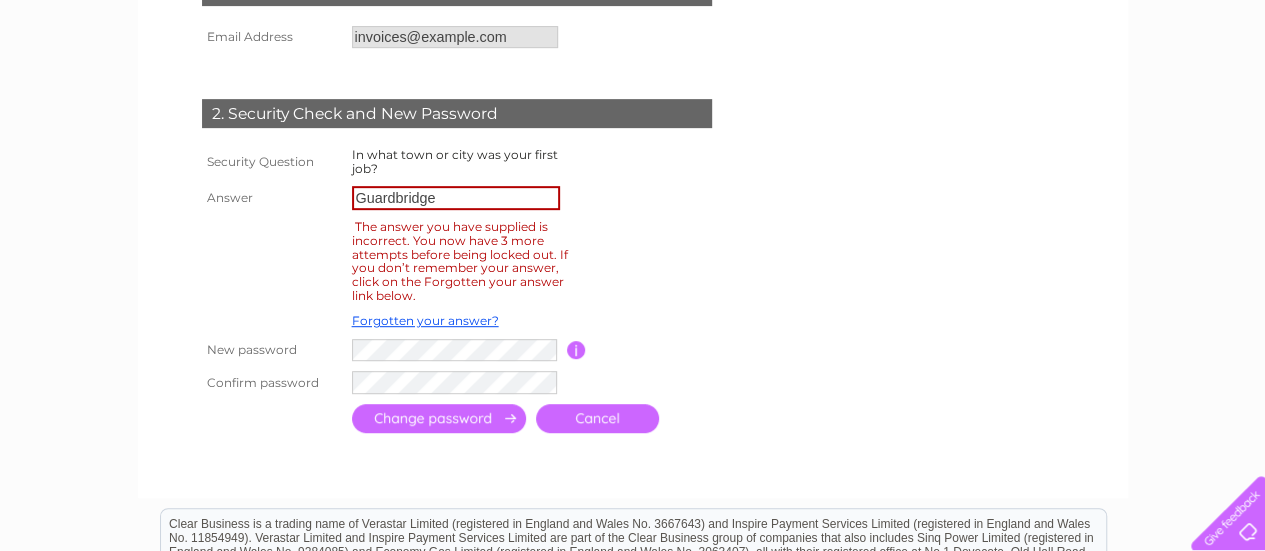 click at bounding box center [666, 261] 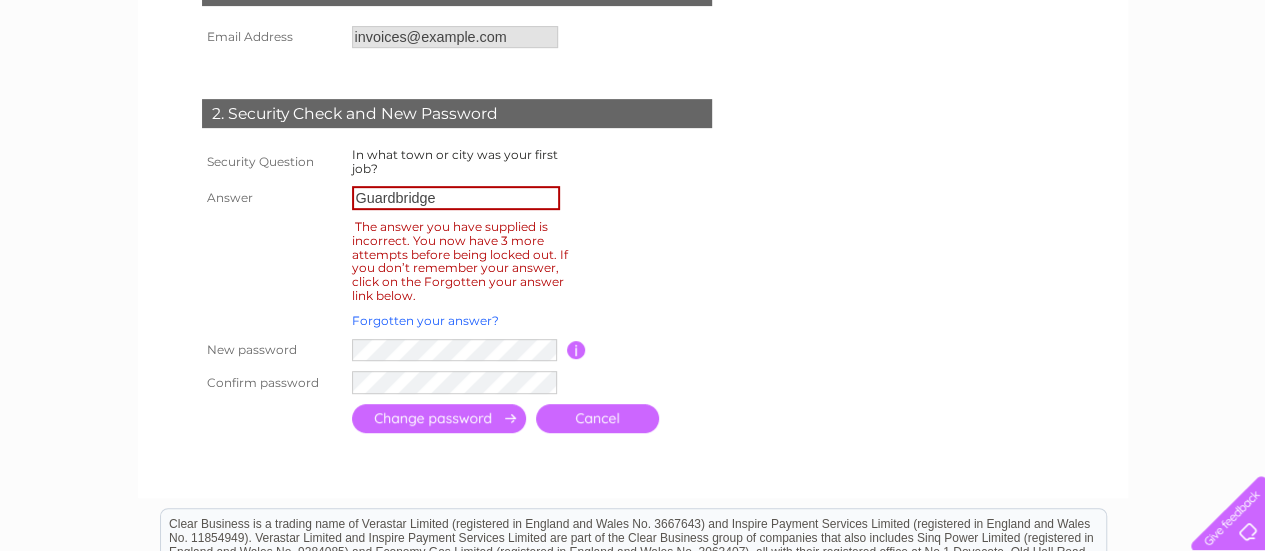click on "Forgotten your answer?" at bounding box center (425, 320) 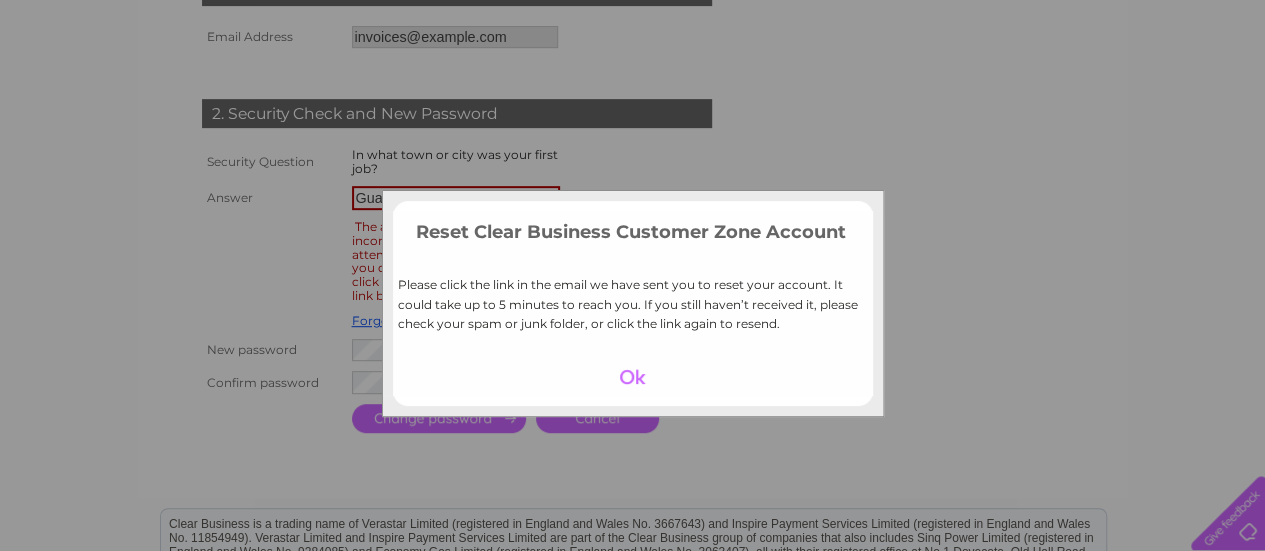 click at bounding box center (632, 377) 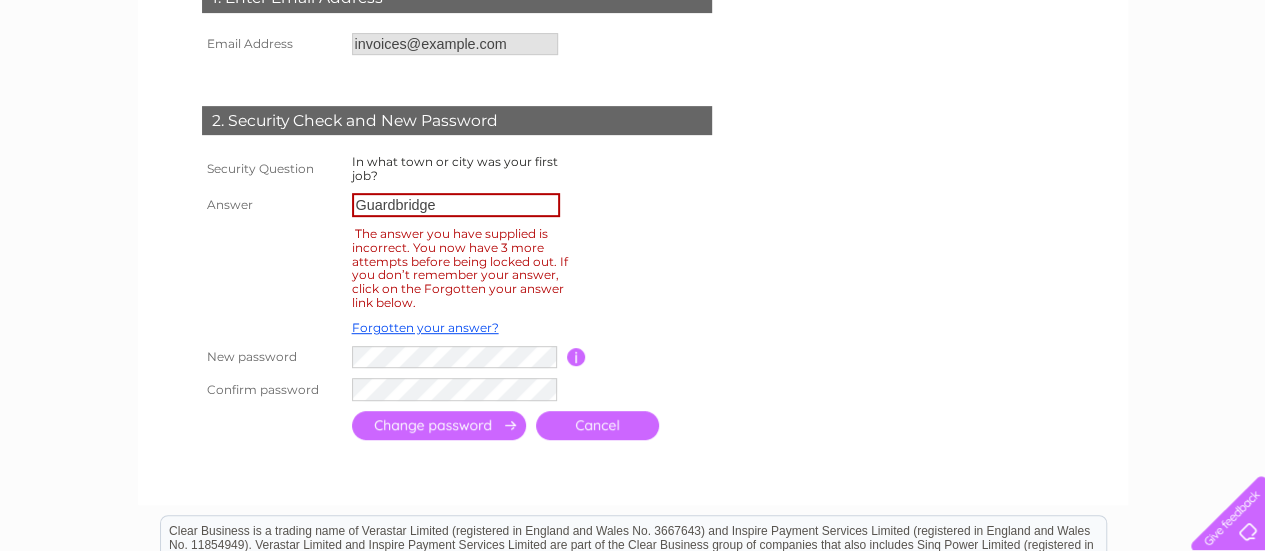 scroll, scrollTop: 200, scrollLeft: 0, axis: vertical 